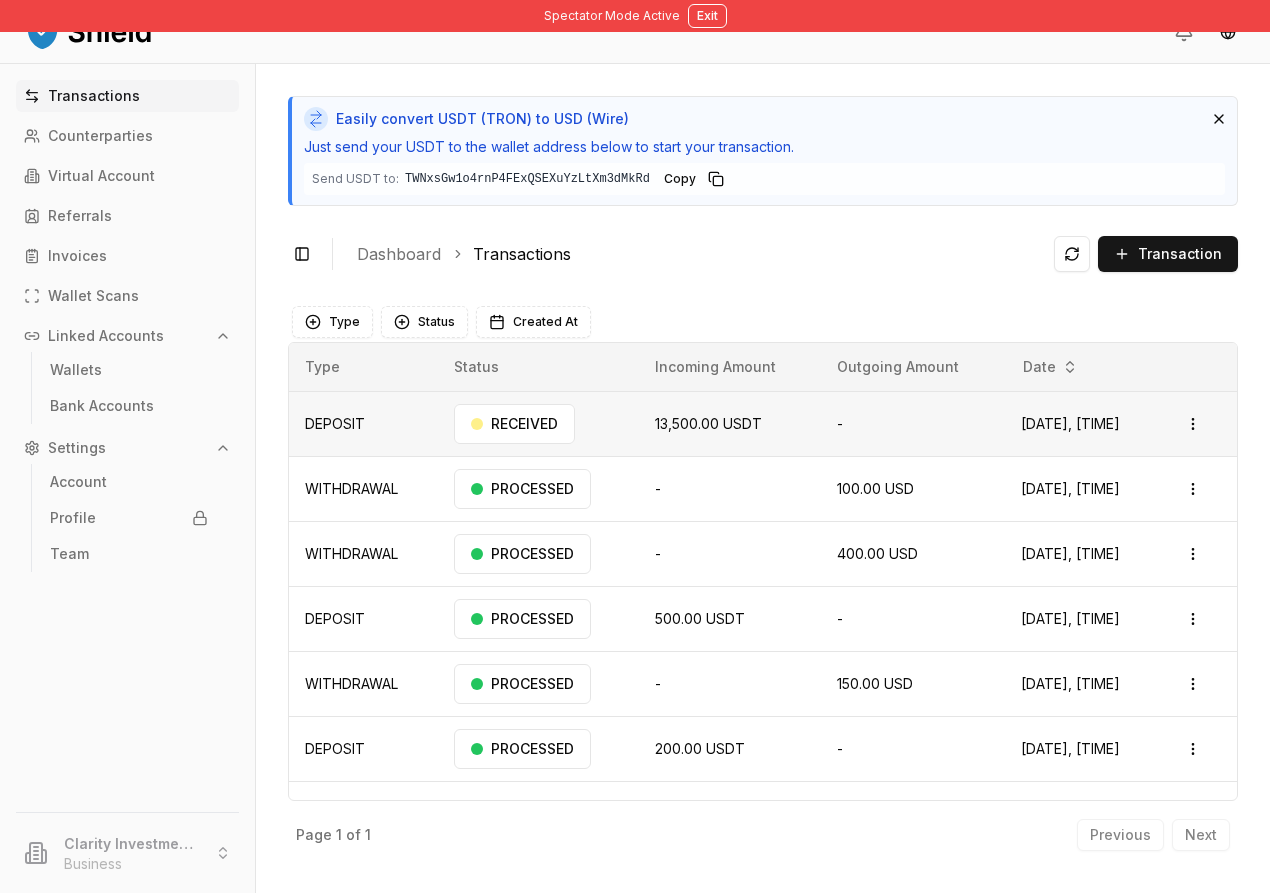scroll, scrollTop: 0, scrollLeft: 0, axis: both 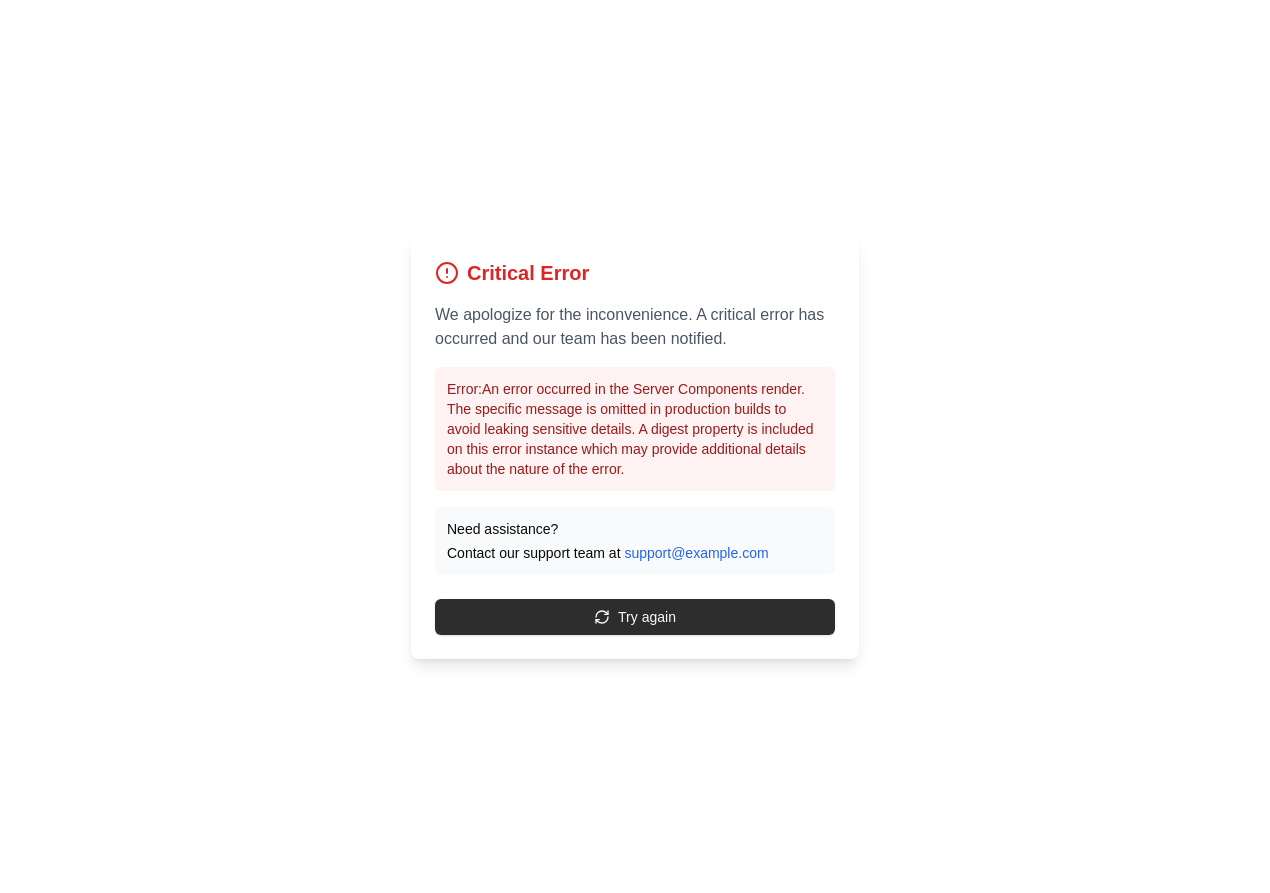 click on "Try again" at bounding box center (635, 617) 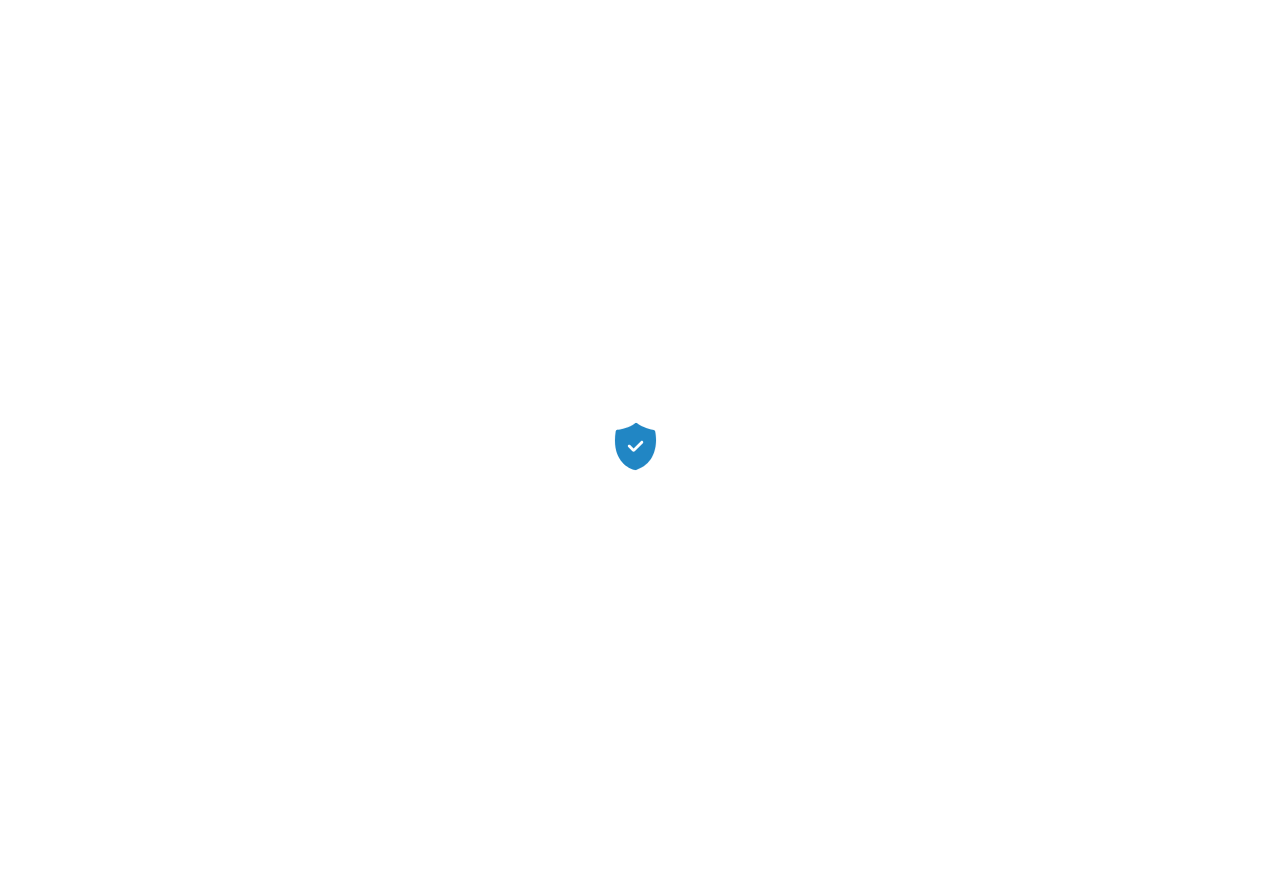 scroll, scrollTop: 0, scrollLeft: 0, axis: both 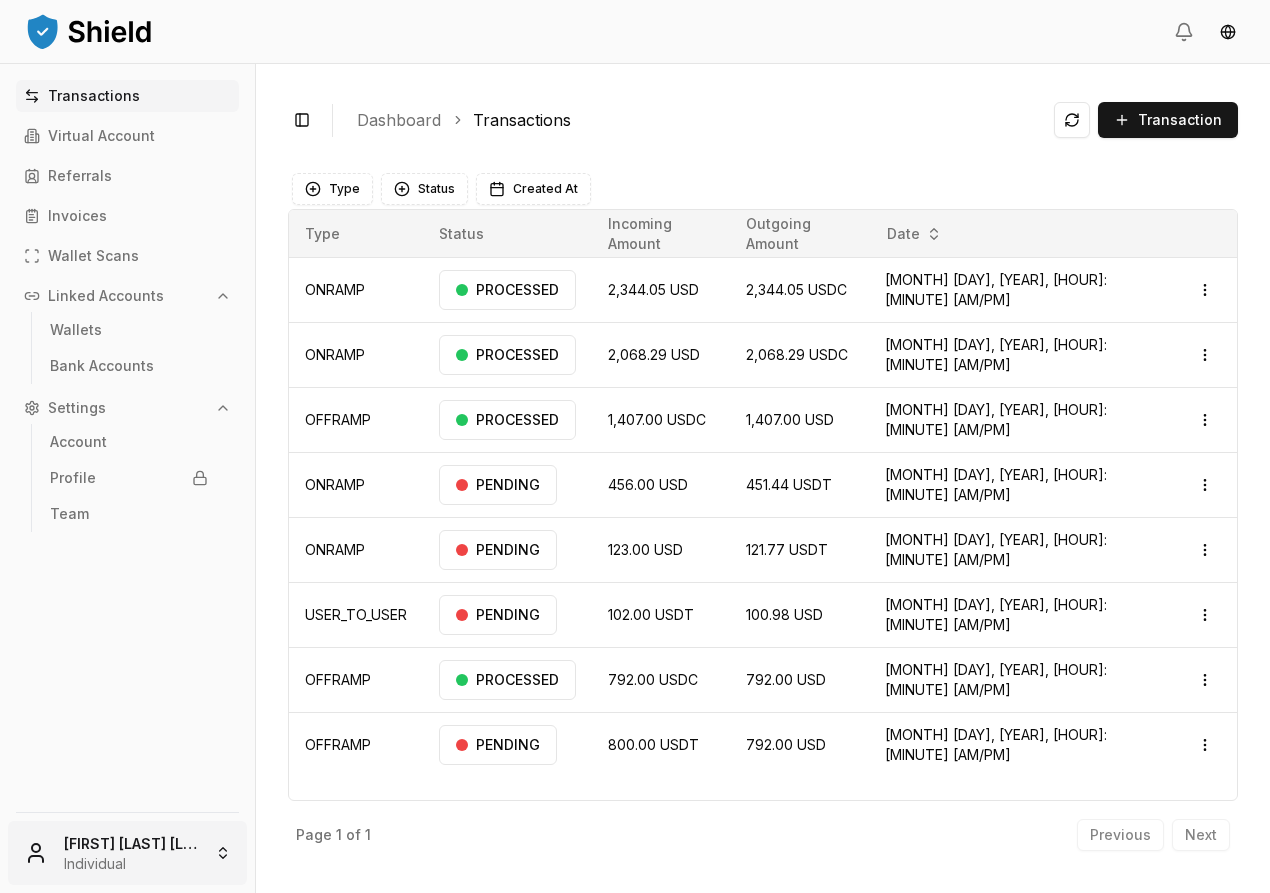 click on "Transactions Virtual Account Referrals Invoices Wallet Scans Linked Accounts Wallets Bank Accounts Settings Account Profile Team [LAST_NAME] [LAST_NAME] Individual Toggle Sidebar Dashboard Transactions   Transaction ONRAMP   2,344.05 USD   2,344.05 USDC [MONTH] [DAY], [YEAR], [HOUR]:[MINUTE] [AM/PM] PROCESSED Open menu ONRAMP   2,068.29 USD   2,068.29 USDC [MONTH] [DAY], [YEAR], [HOUR]:[MINUTE] [AM/PM] PROCESSED Open menu OFFRAMP   1,407.00 USDC   1,407.00 USD [MONTH] [DAY], [YEAR], [HOUR]:[MINUTE] [AM/PM] PROCESSED Open menu ONRAMP   456.00 USD   451.44 USDT [MONTH] [DAY], [YEAR], [HOUR]:[MINUTE] [AM/PM] PENDING Open menu ONRAMP   123.00 USD   121.77 USDT [MONTH] [DAY], [YEAR], [HOUR]:[MINUTE] [AM/PM] PENDING Open menu USER_TO_USER   102.00 USDT   100.98 USD [MONTH] [DAY], [YEAR], [HOUR]:[MINUTE] [AM/PM] PENDING Open menu OFFRAMP   792.00 USDC   792.00 USD [MONTH] [DAY], [YEAR], [HOUR]:[MINUTE] [AM/PM] PROCESSED Open menu OFFRAMP   800.00 USDT   792.00 USD [MONTH] [DAY], [YEAR], [HOUR]:[MINUTE] [AM/PM] PENDING Open menu Page 1 of 1 Previous Next Type Status Created At Type Status Incoming Amount Outgoing Amount Date   ONRAMP   PROCESSED   2,344.05   USD   2,344.05   USDC   [MONTH] [DAY], [YEAR], [HOUR]:[MINUTE] [AM/PM]     ONRAMP" at bounding box center [635, 446] 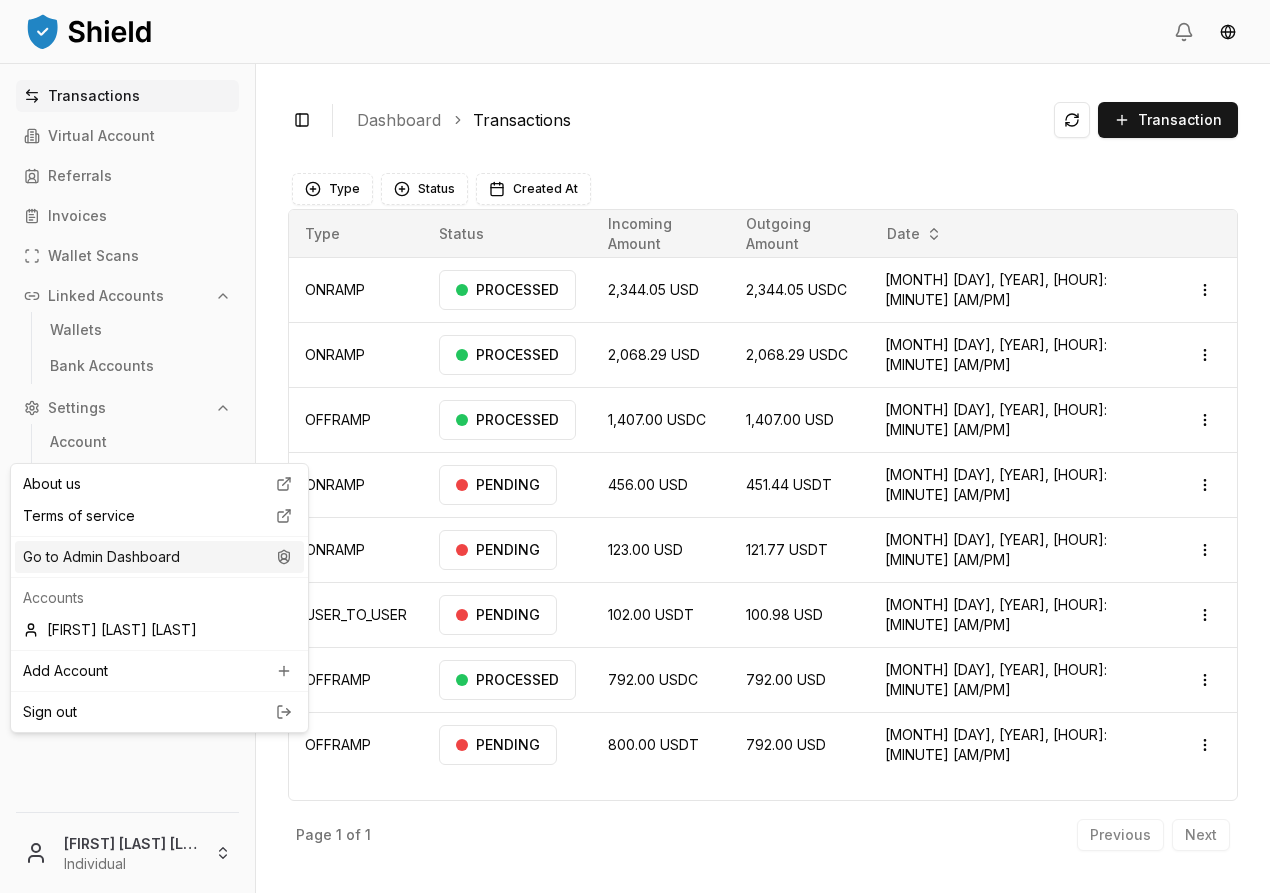 click on "Go to Admin Dashboard" at bounding box center [159, 557] 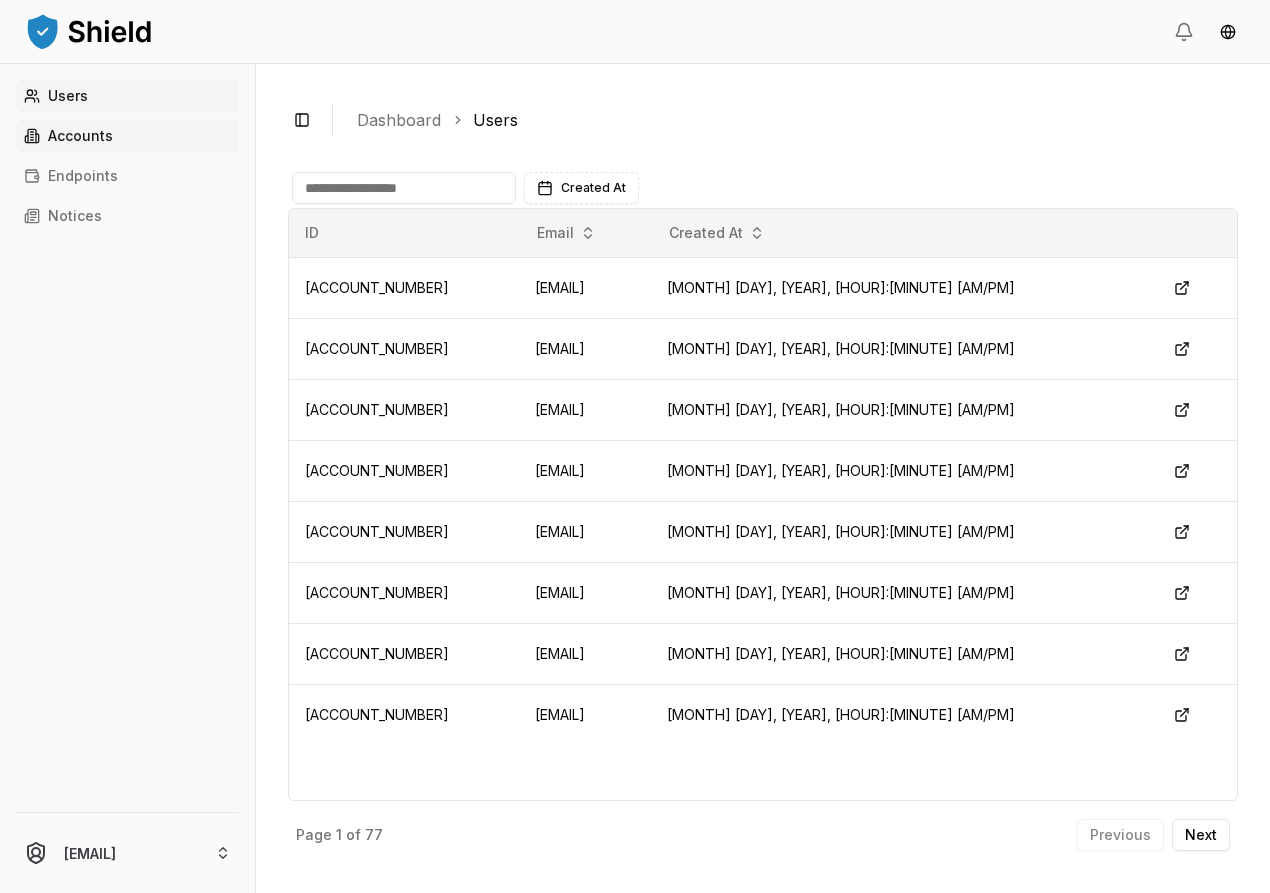 click on "Accounts" at bounding box center [80, 136] 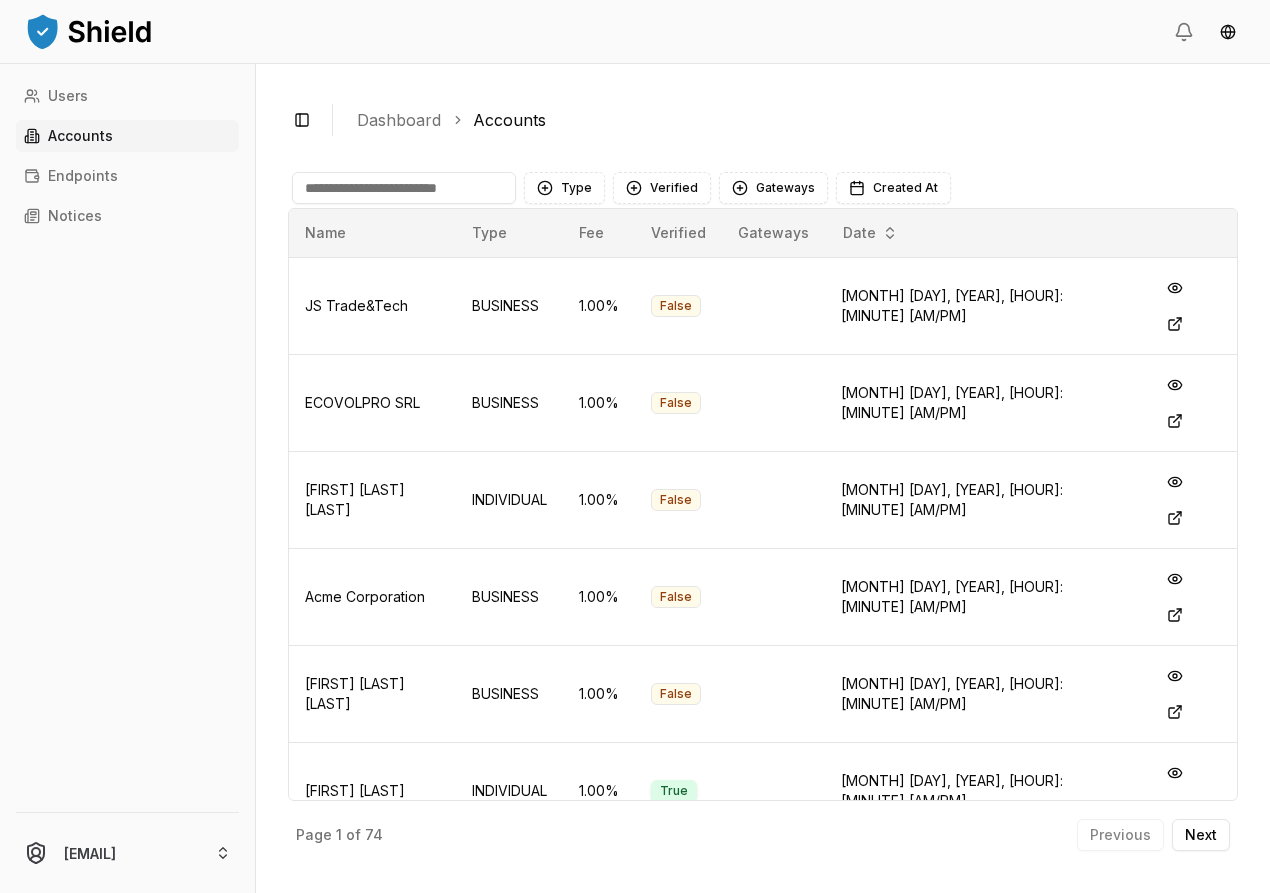 click at bounding box center [404, 188] 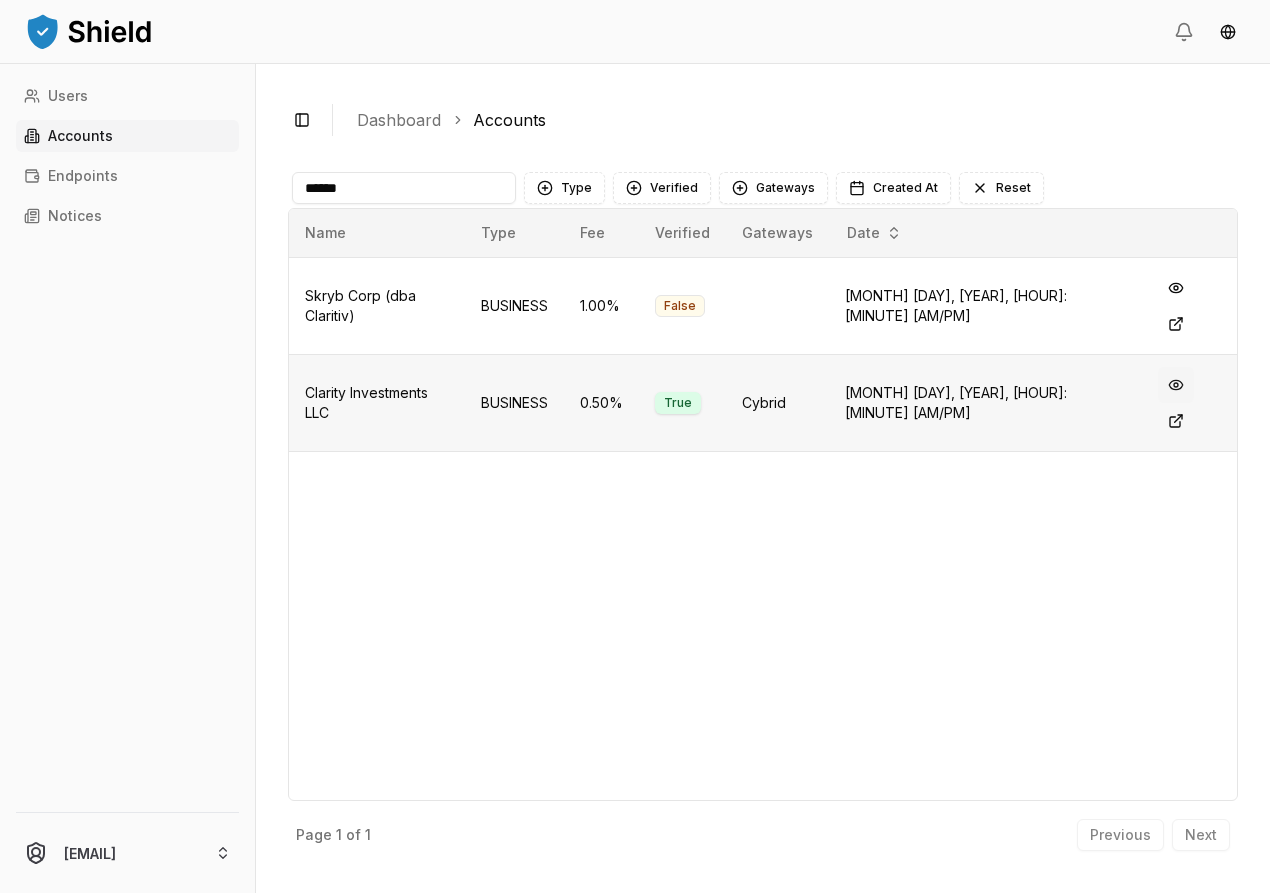 type on "******" 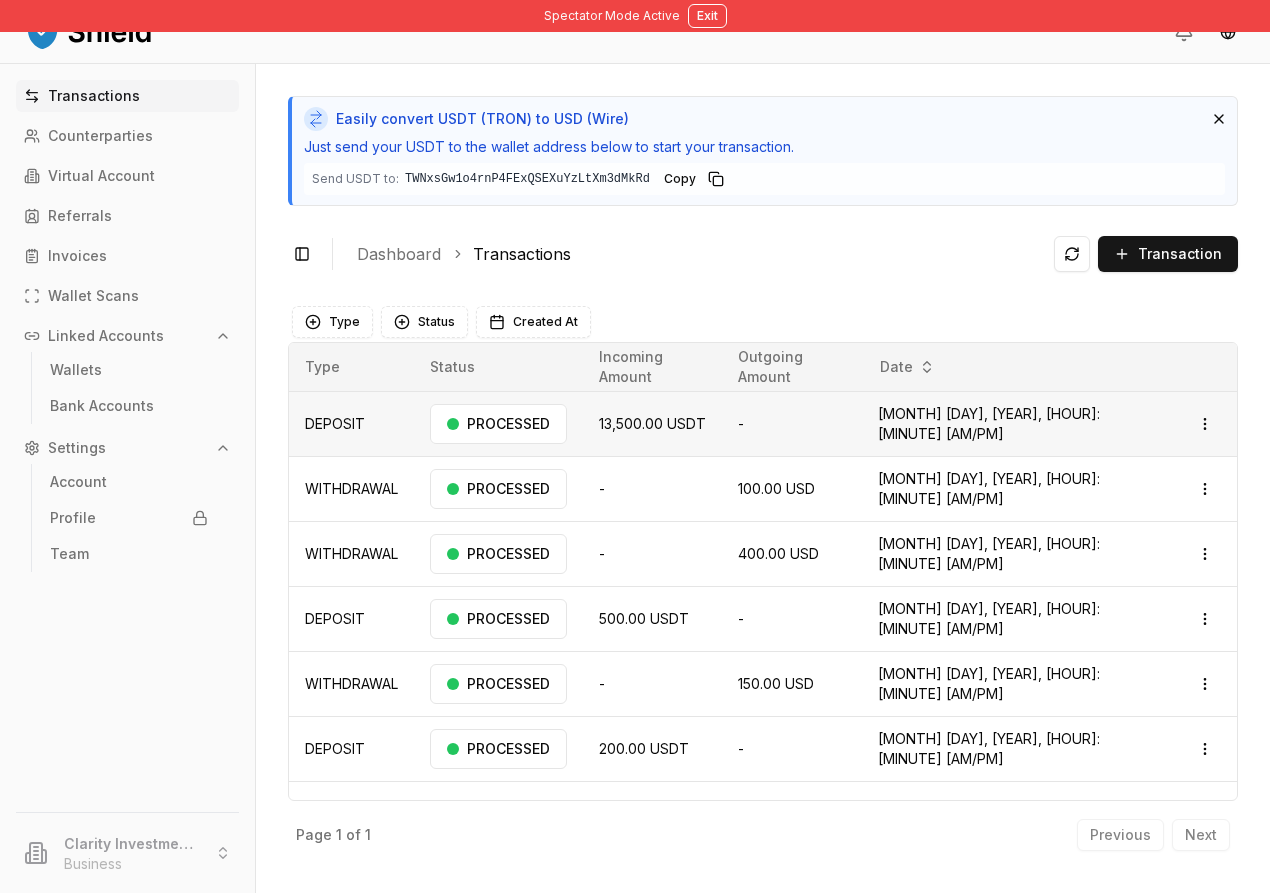 scroll, scrollTop: 317, scrollLeft: 0, axis: vertical 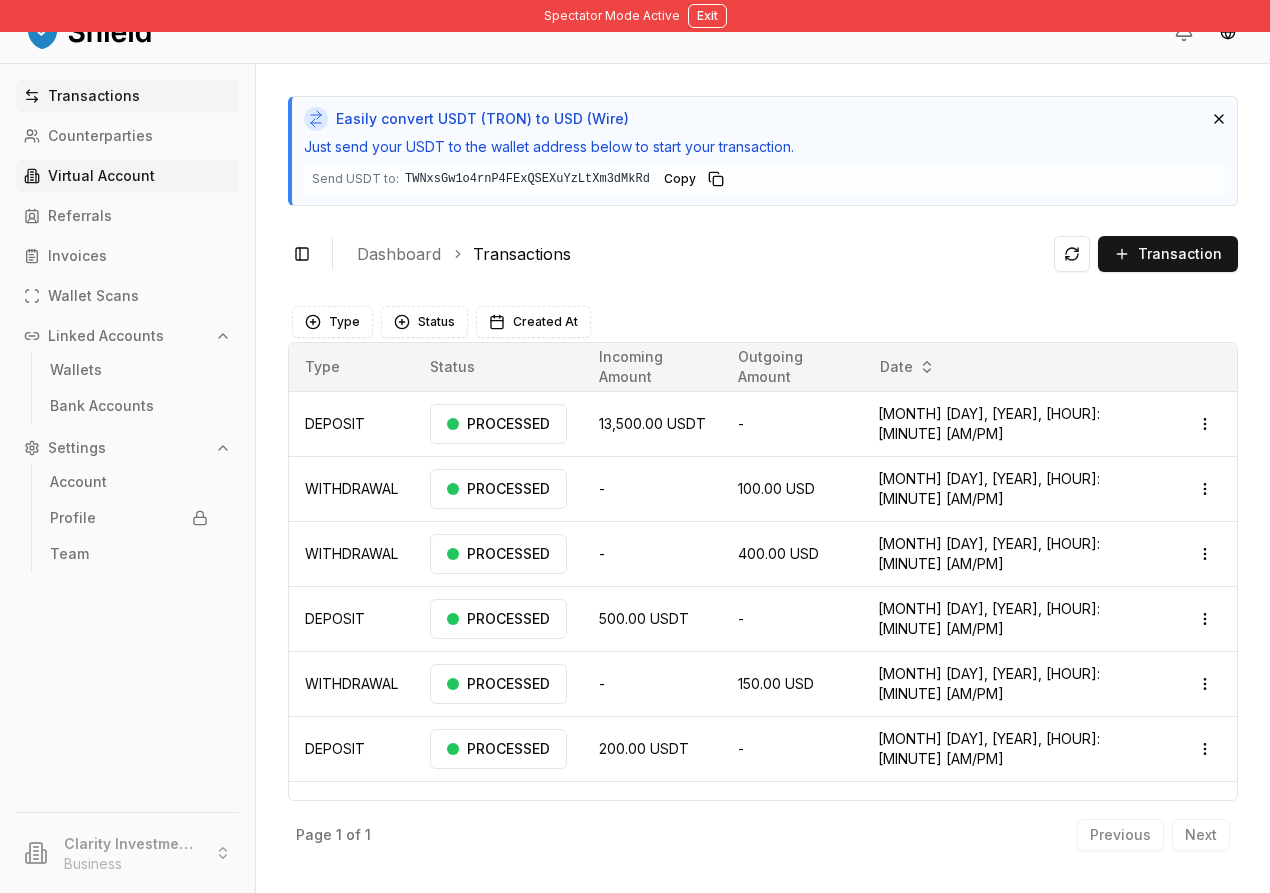 click on "Virtual Account" at bounding box center [101, 176] 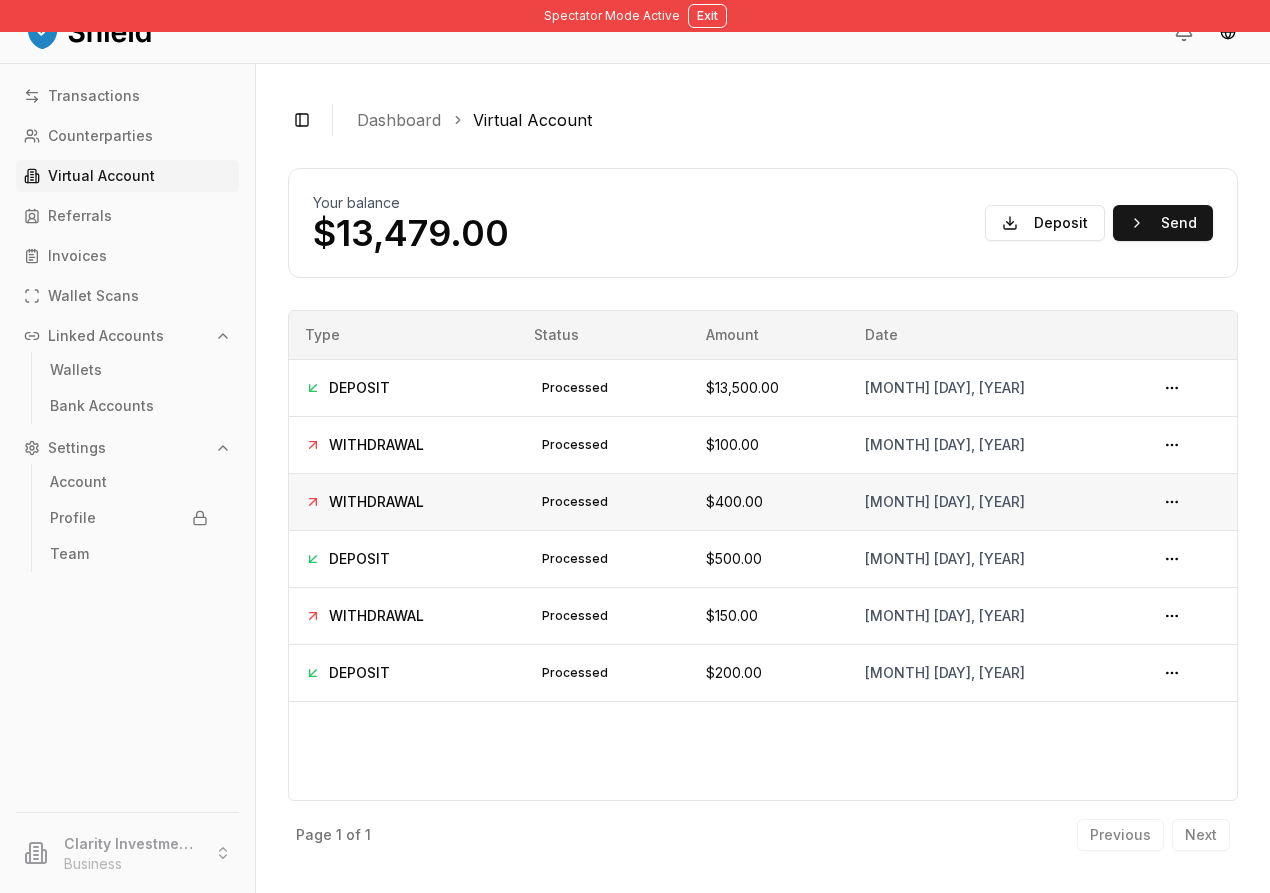 scroll, scrollTop: 38, scrollLeft: 0, axis: vertical 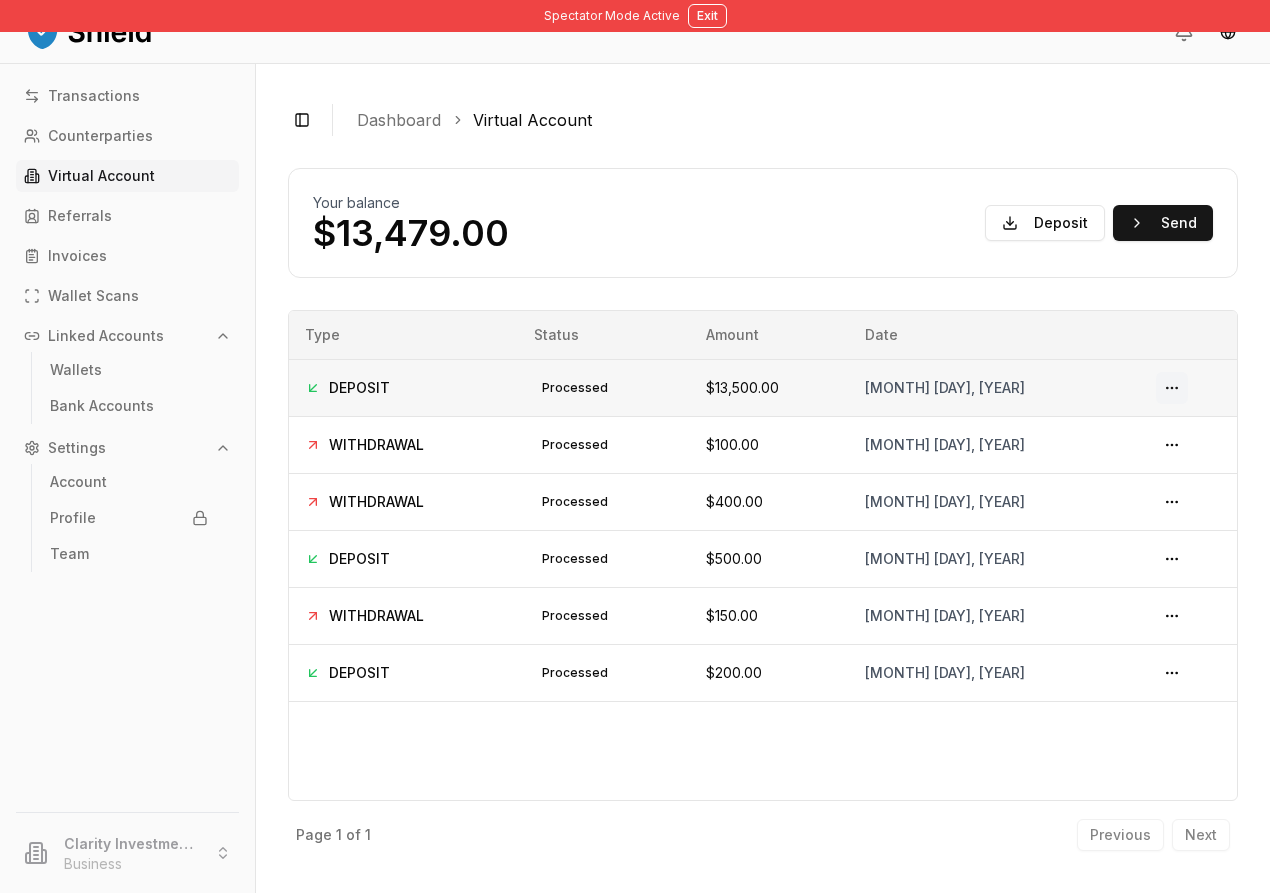click at bounding box center (1172, 388) 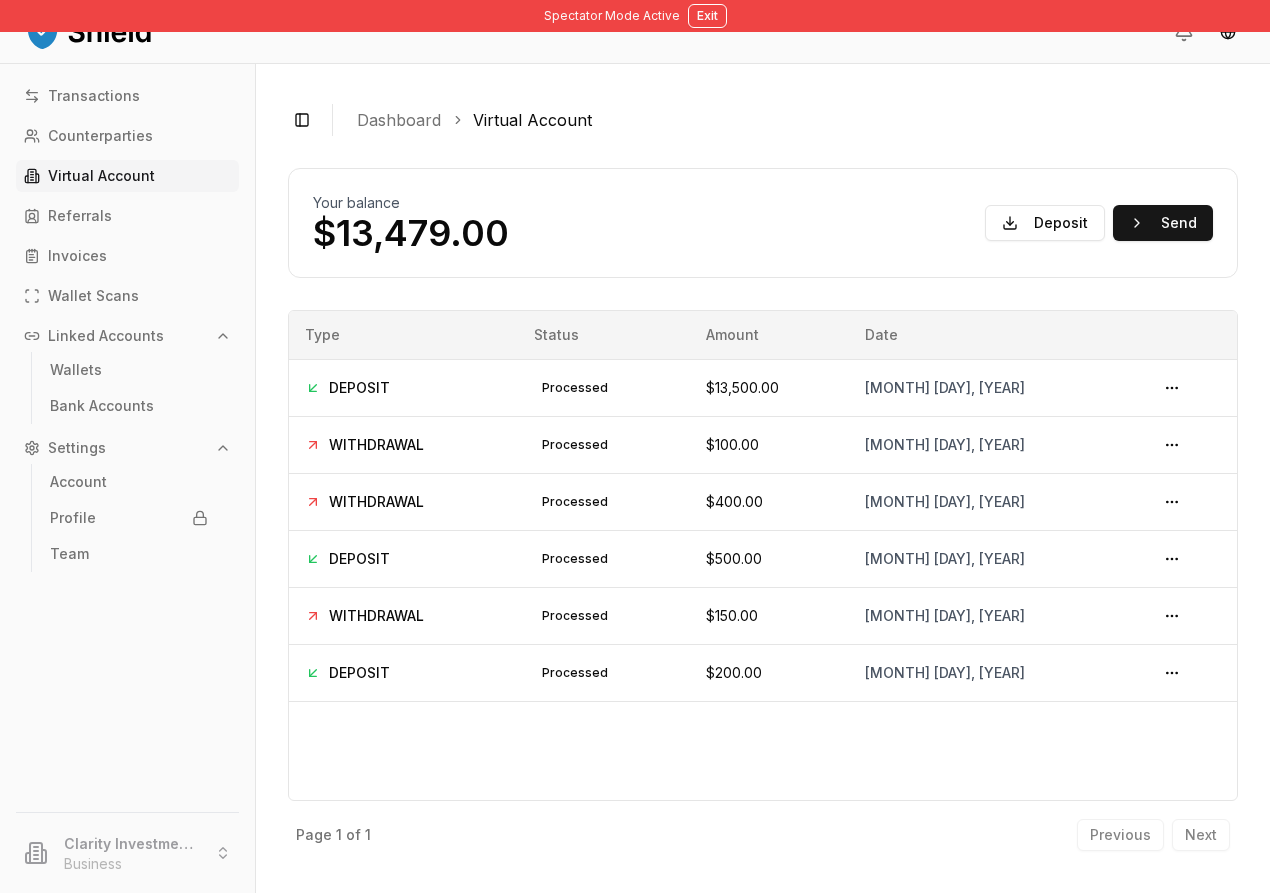 click on "Toggle Sidebar Dashboard Virtual Account Your balance $13,479.00 Deposit Send DEPOSIT processed [MONTH] [DAY], [YEAR] + $13,500.00 WITHDRAWAL processed [MONTH] [DAY], [YEAR] - $100.00 WITHDRAWAL processed [MONTH] [DAY], [YEAR] - $400.00 DEPOSIT processed [MONTH] [DAY], [YEAR] + $500.00 WITHDRAWAL processed [MONTH] [DAY], [YEAR] - $150.00 DEPOSIT processed [MONTH] [DAY], [YEAR] + $200.00 Page 1 of 1 Previous Next Type Status Amount Date   DEPOSIT   processed   $13,500.00   [MONTH] [DAY], [YEAR]     WITHDRAWAL   processed   $100.00   [MONTH] [DAY], [YEAR]     WITHDRAWAL   processed   $400.00   [MONTH] [DAY], [YEAR]     DEPOSIT   processed   $500.00   [MONTH] [DAY], [YEAR]     WITHDRAWAL   processed   $150.00   [MONTH] [DAY], [YEAR]     DEPOSIT   processed   $200.00   [MONTH] [DAY], [YEAR]   Page 1 of 1 Previous Next" at bounding box center (763, 478) 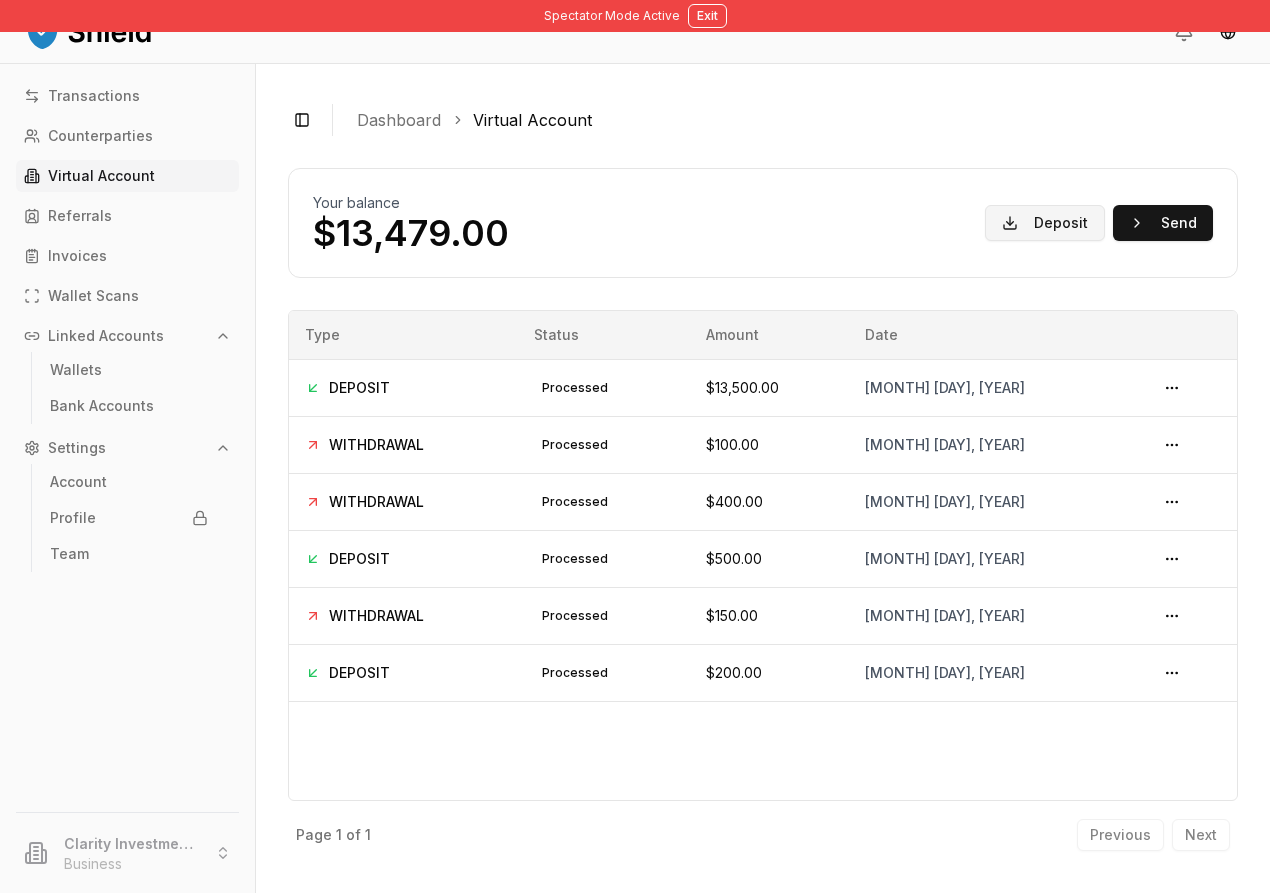 click on "Deposit" at bounding box center [1045, 223] 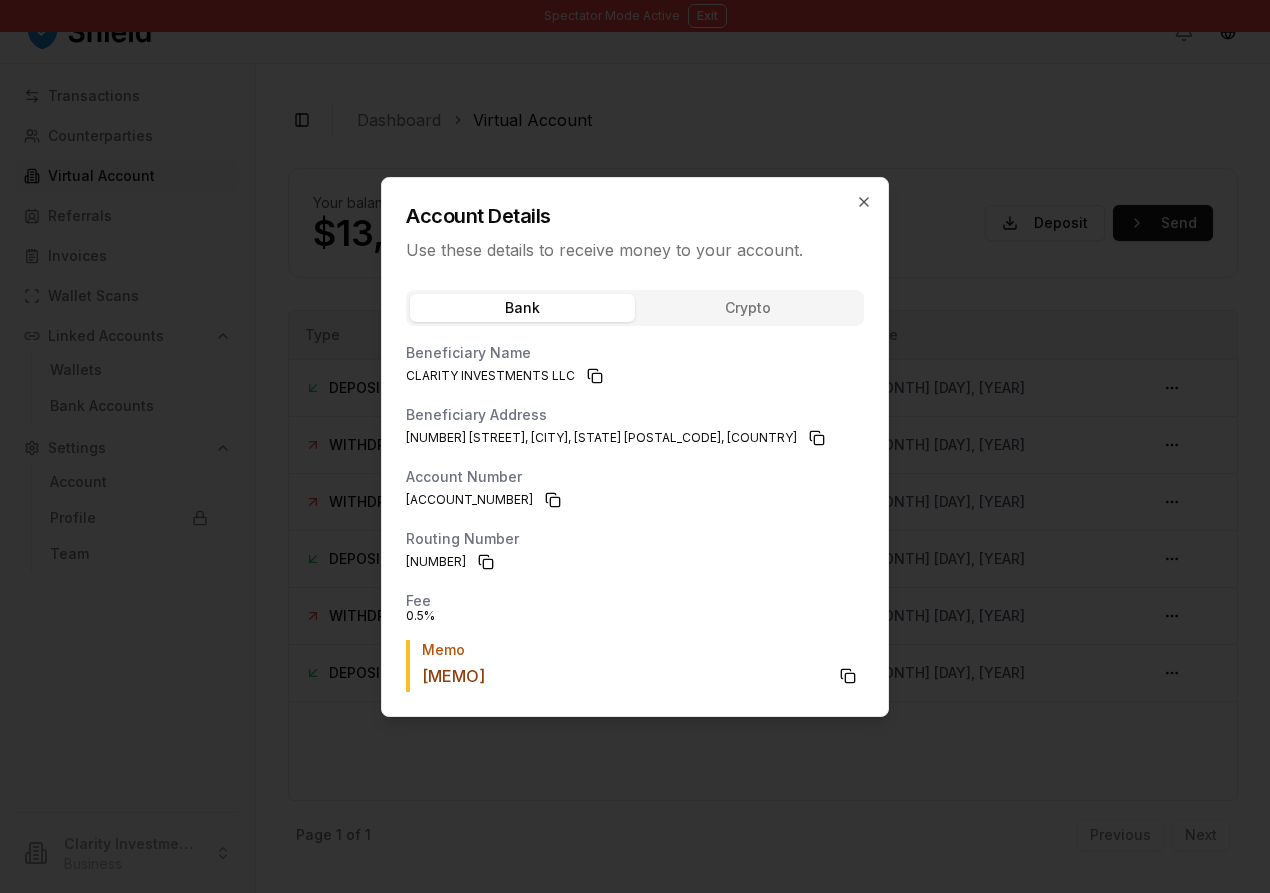 click on "Account Details Use these details to receive money to your account. Bank Crypto Beneficiary Name CLARITY INVESTMENTS LLC Beneficiary Address [NUMBER] [STREET], [CITY], [STATE] [POSTAL_CODE], [COUNTRY] Account Number [ACCOUNT_NUMBER] Routing Number [ROUTING_NUMBER] Fee 0.5 % Memo [MEMO] Close" at bounding box center [635, 447] 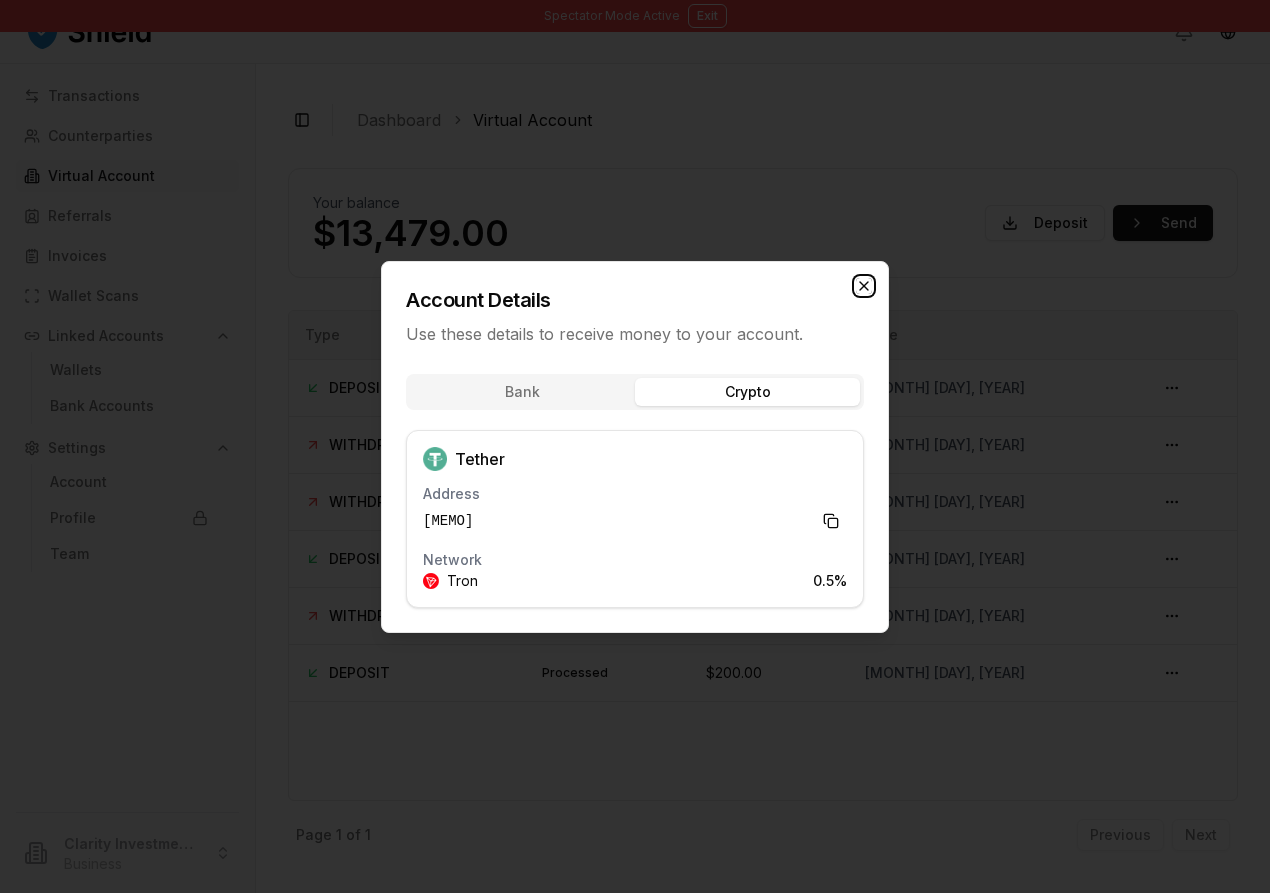 click 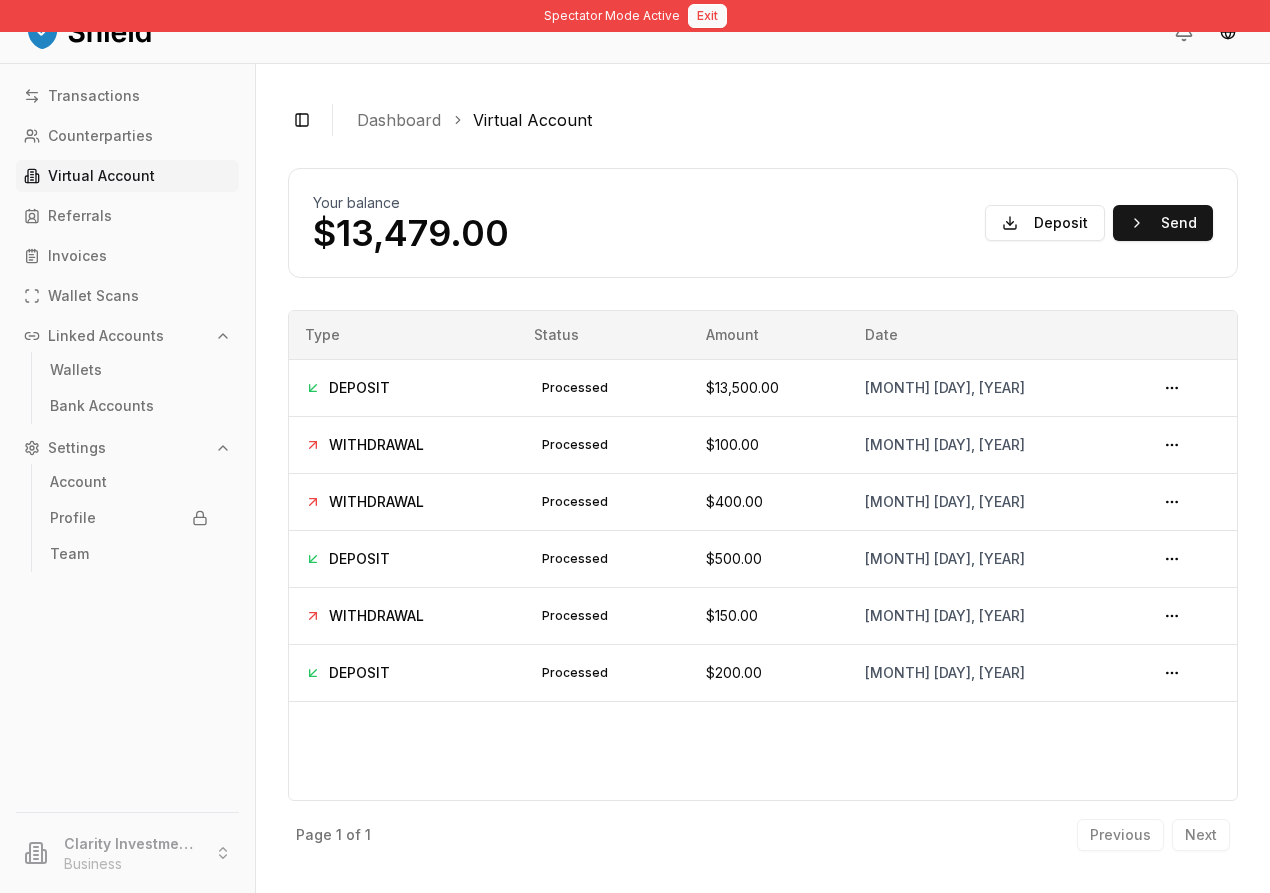 click on "Exit" at bounding box center (707, 16) 